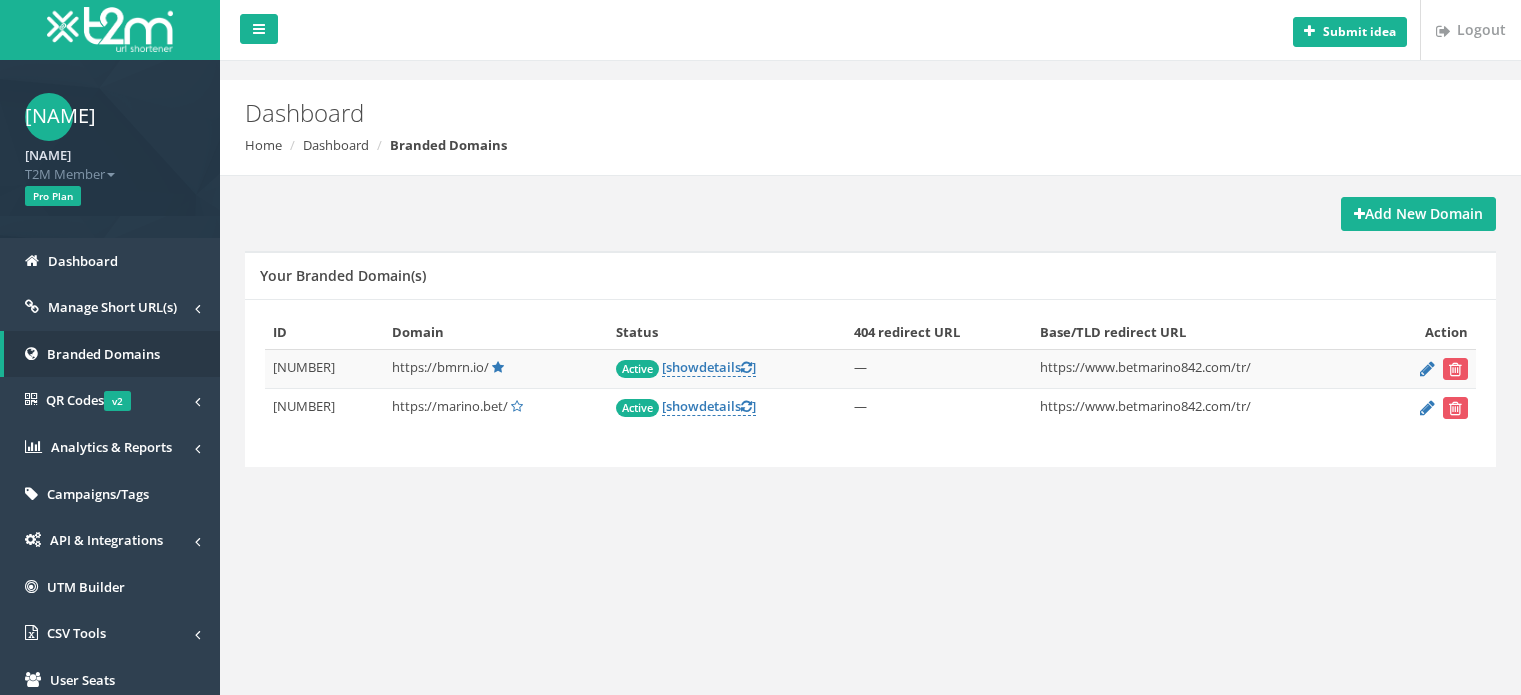 scroll, scrollTop: 0, scrollLeft: 0, axis: both 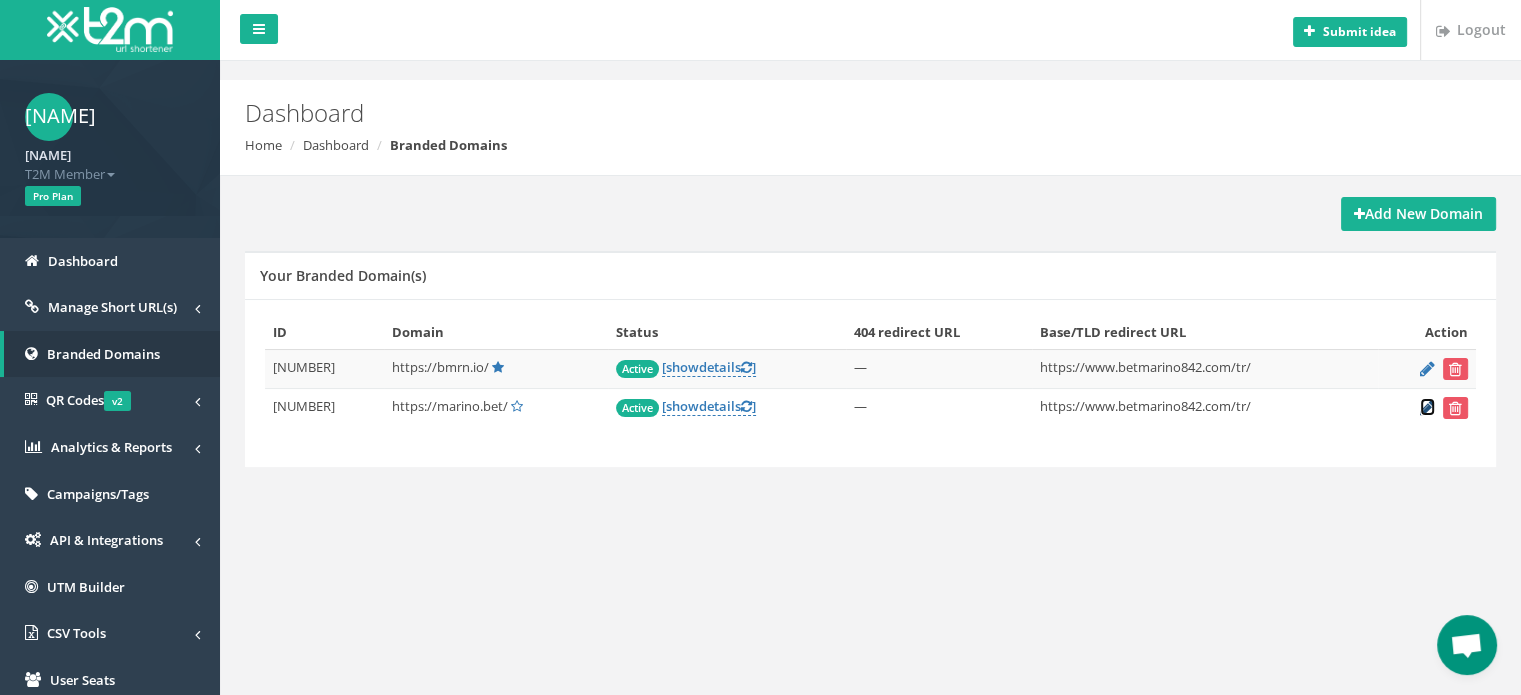 click at bounding box center [1427, 407] 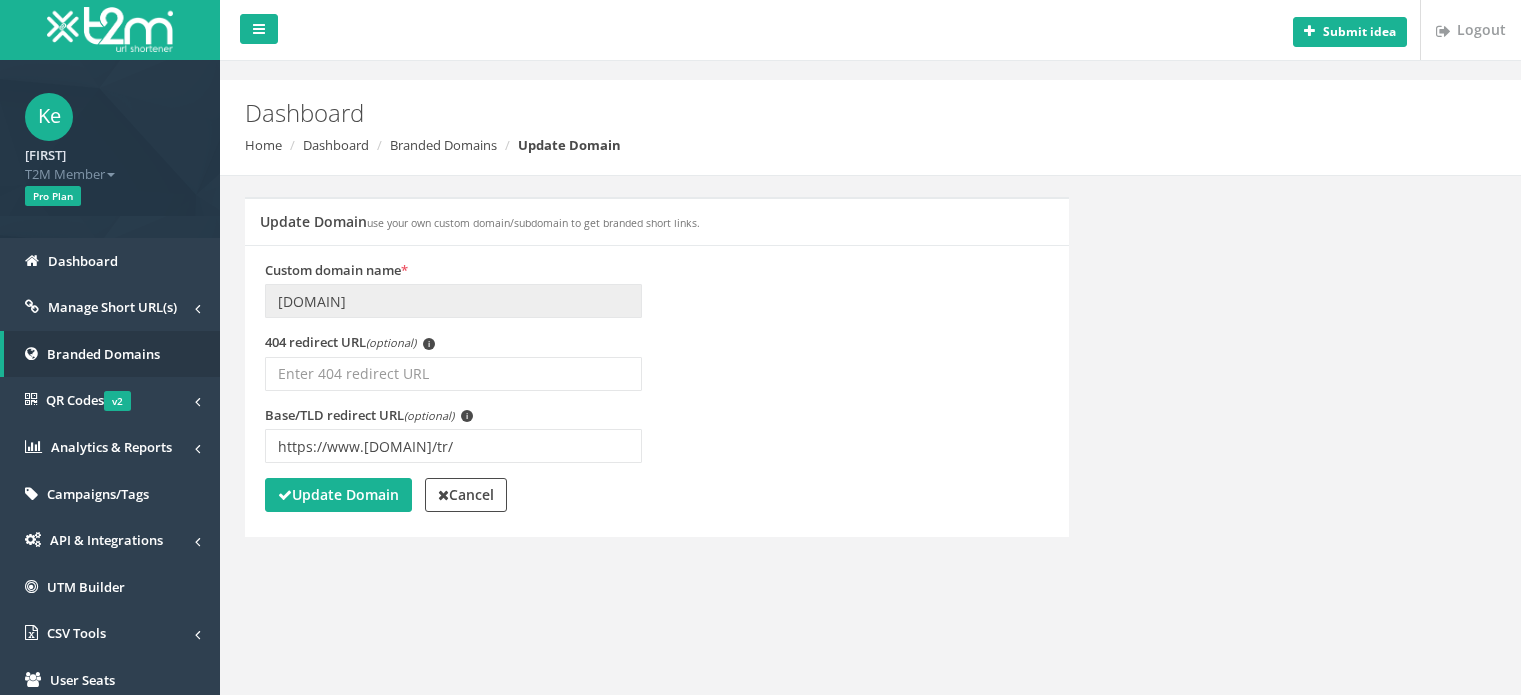 scroll, scrollTop: 0, scrollLeft: 0, axis: both 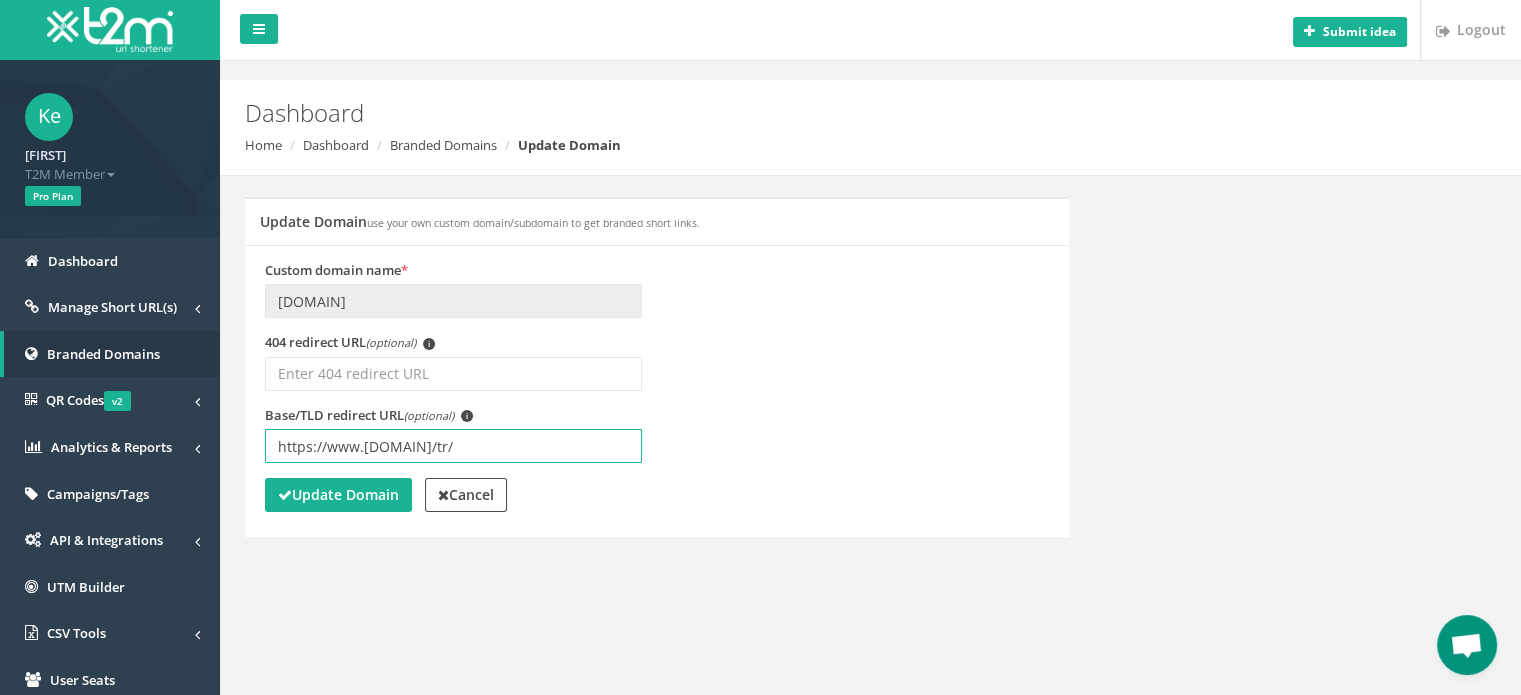 click on "https://www.[DOMAIN]/tr/" at bounding box center (453, 446) 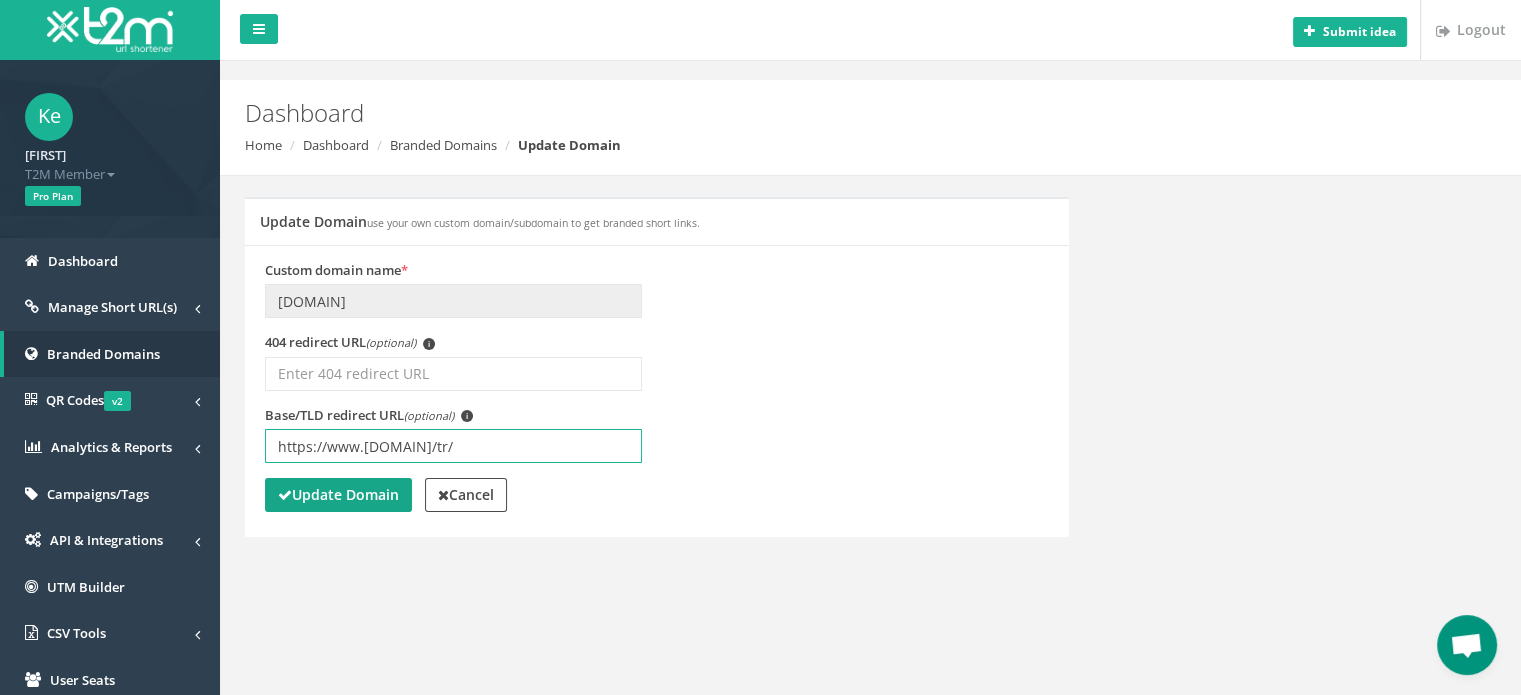 type on "https://www.[DOMAIN]/tr/" 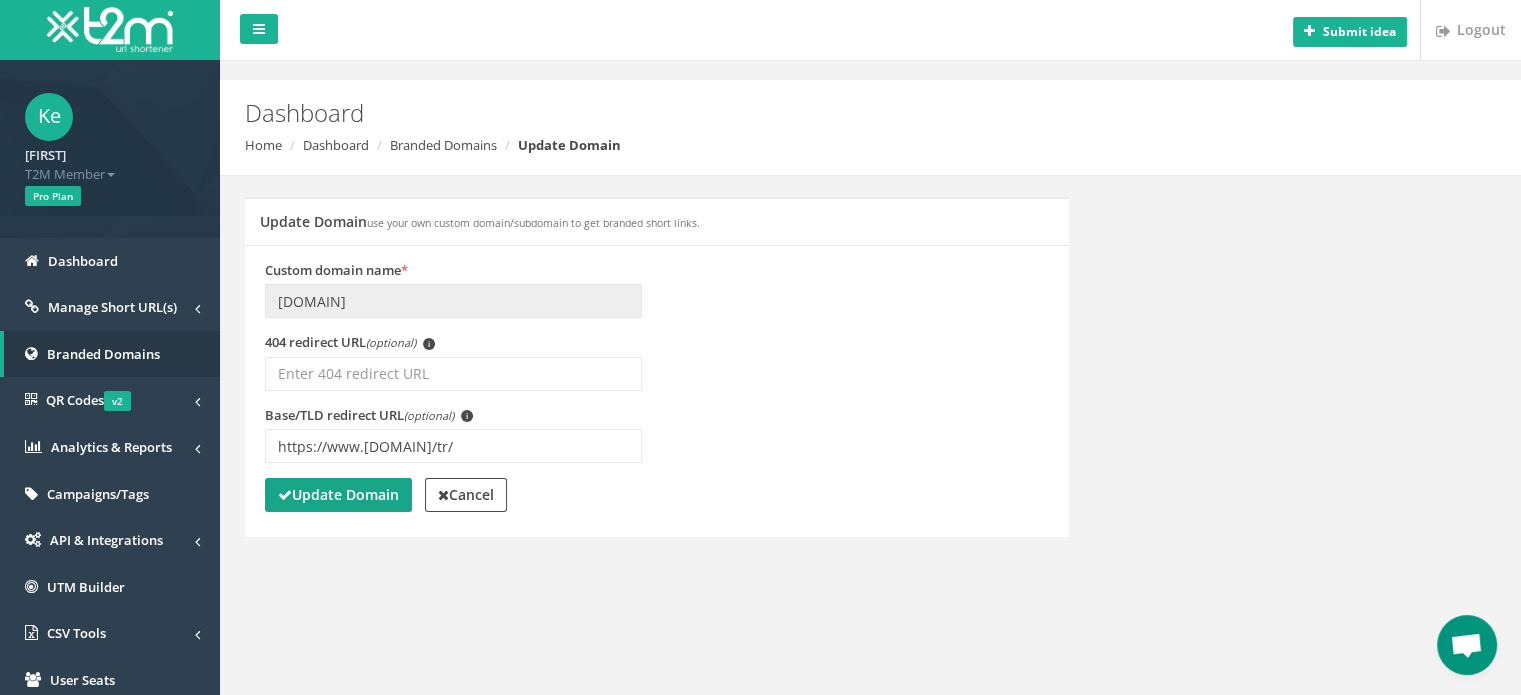 click on "Update Domain" at bounding box center (338, 494) 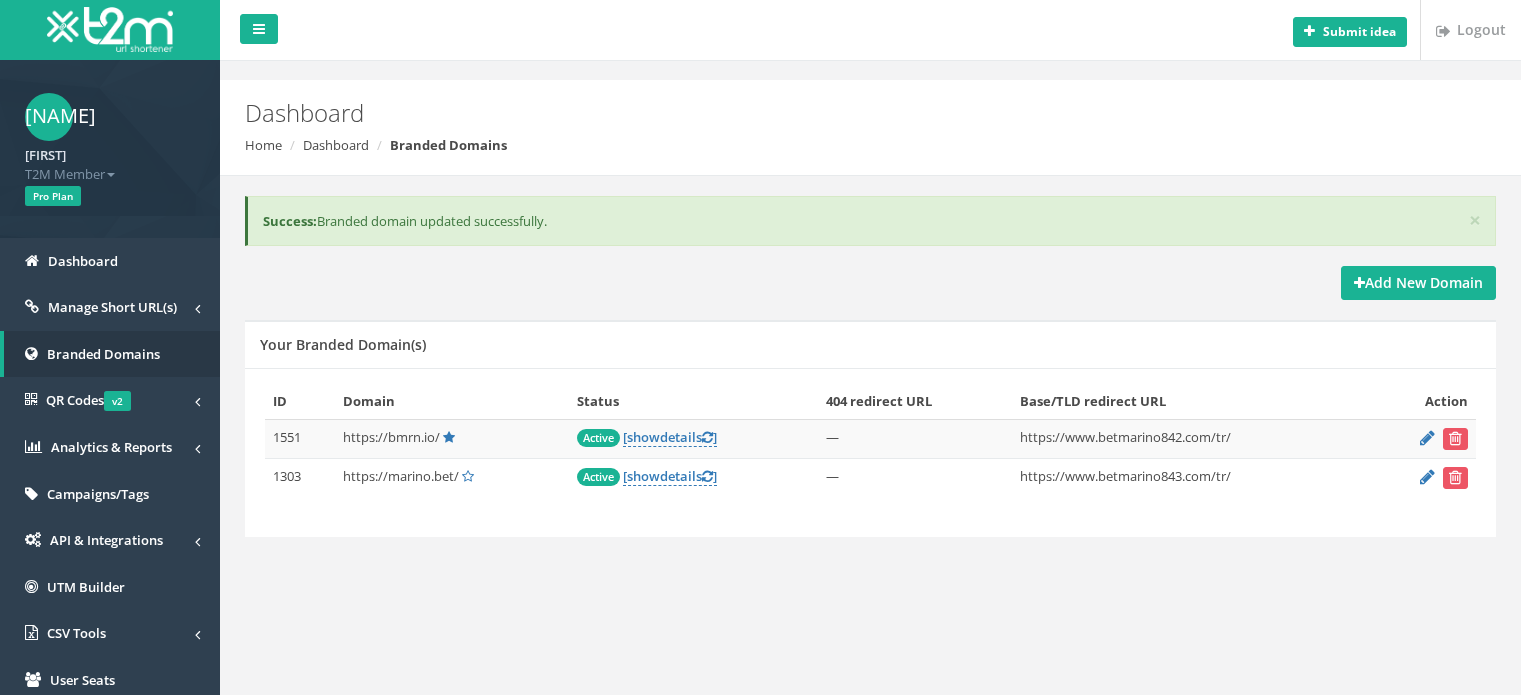 scroll, scrollTop: 0, scrollLeft: 0, axis: both 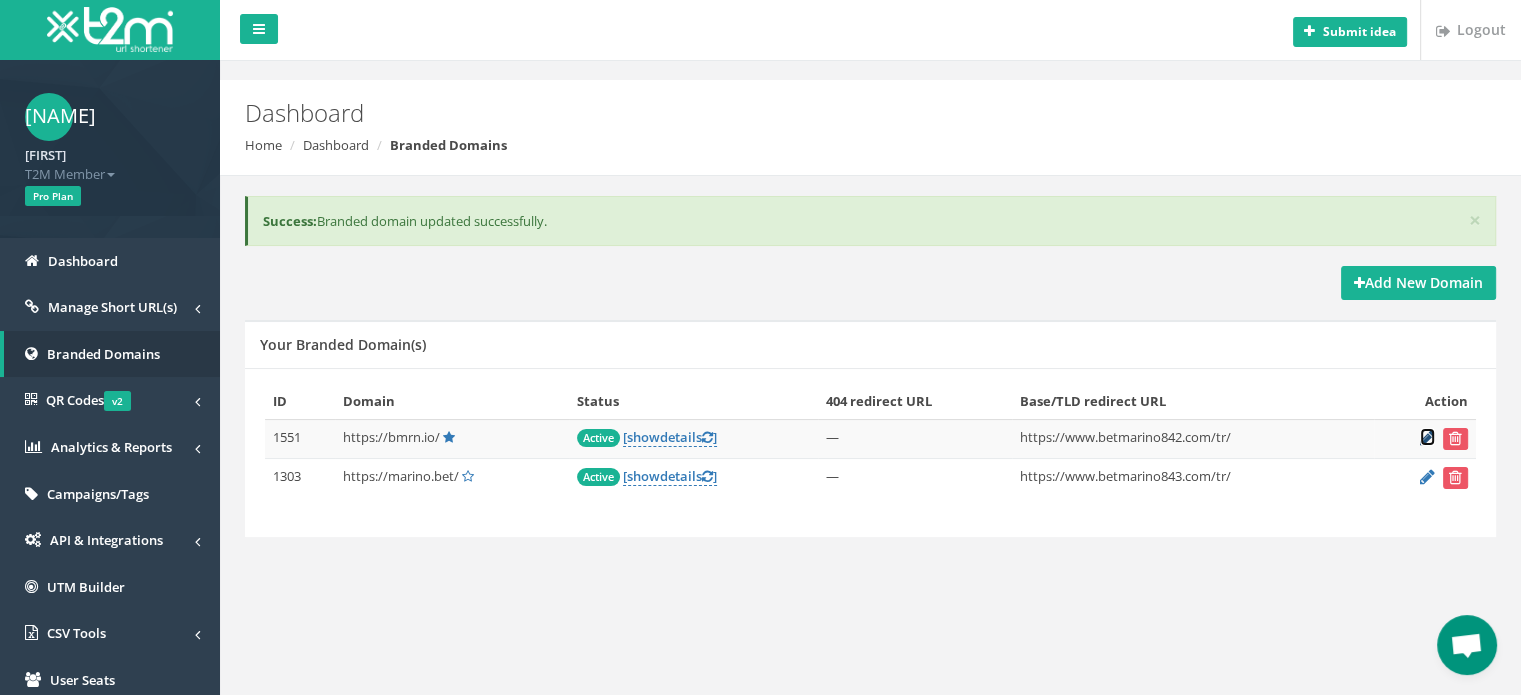 click at bounding box center [1427, 437] 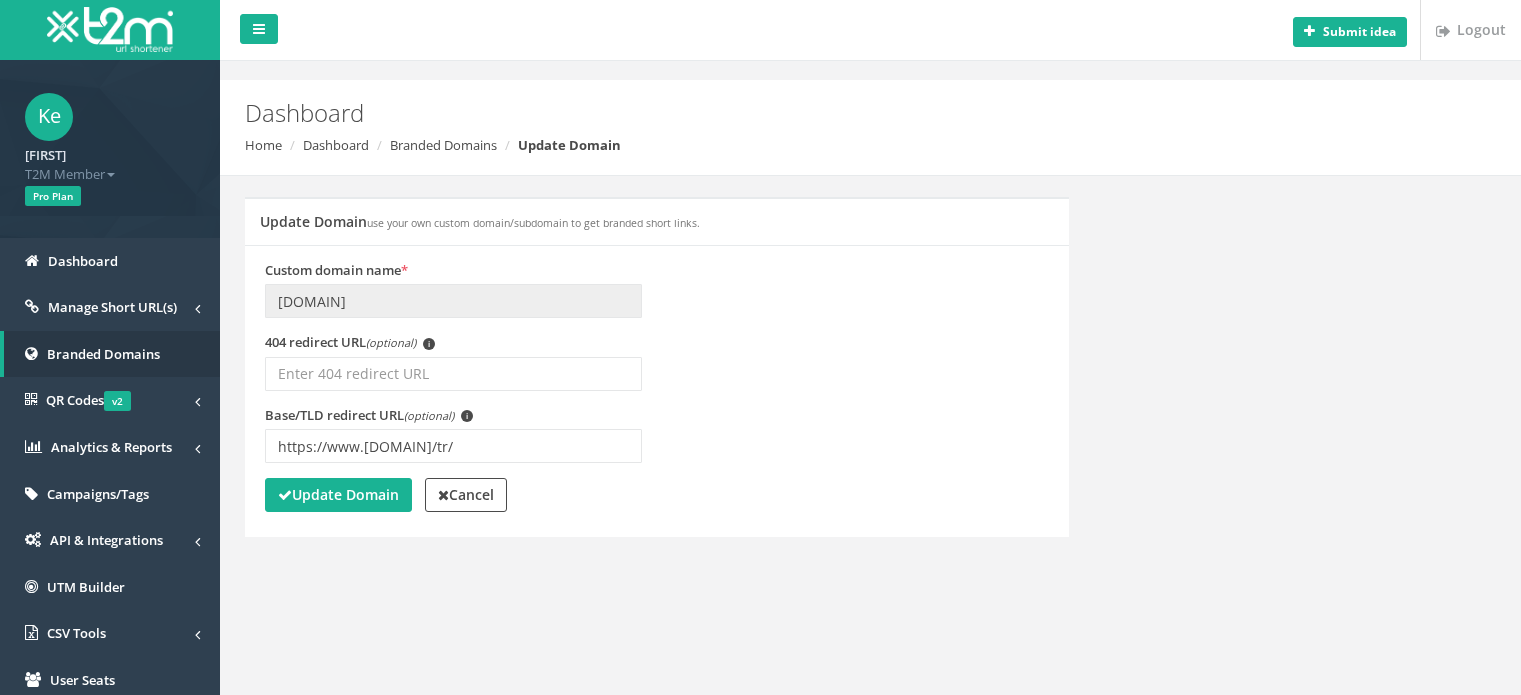 scroll, scrollTop: 0, scrollLeft: 0, axis: both 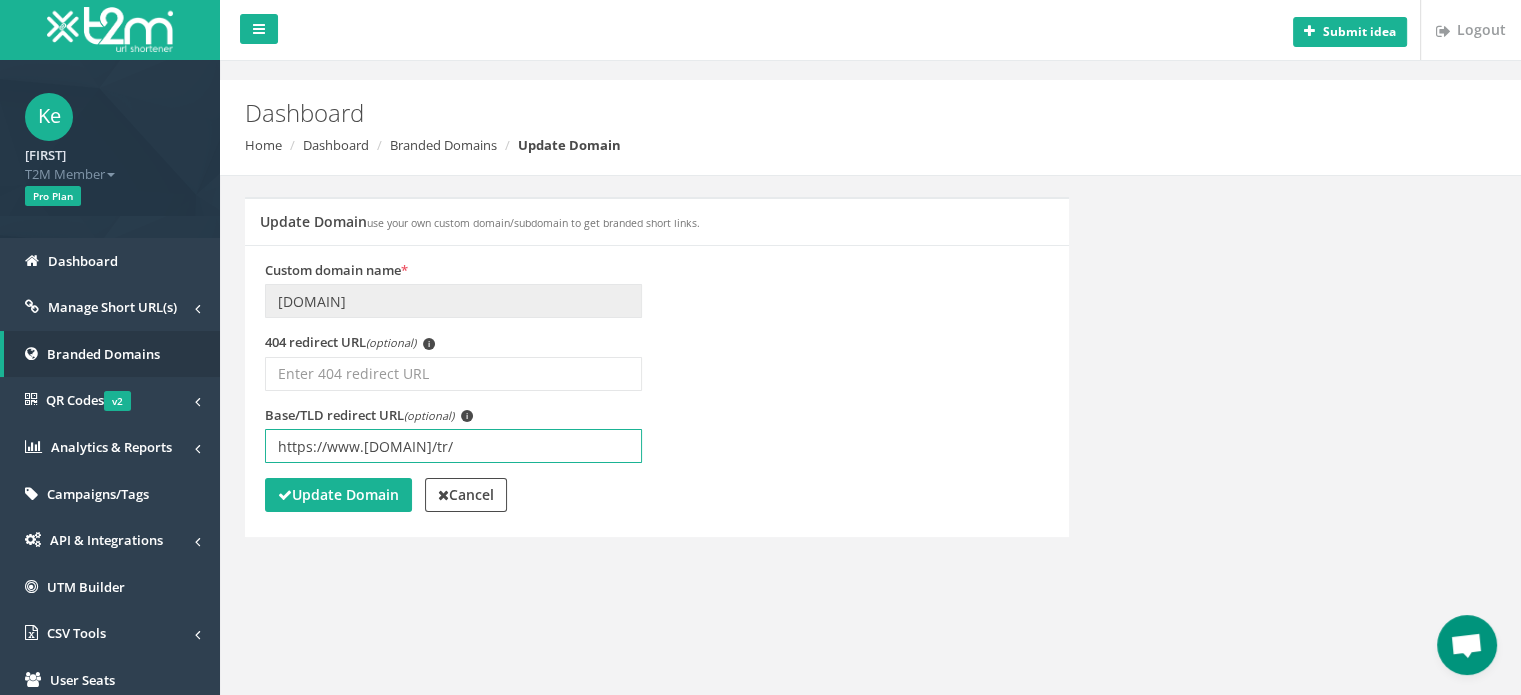 click on "https://www.[DOMAIN]/tr/" at bounding box center (453, 446) 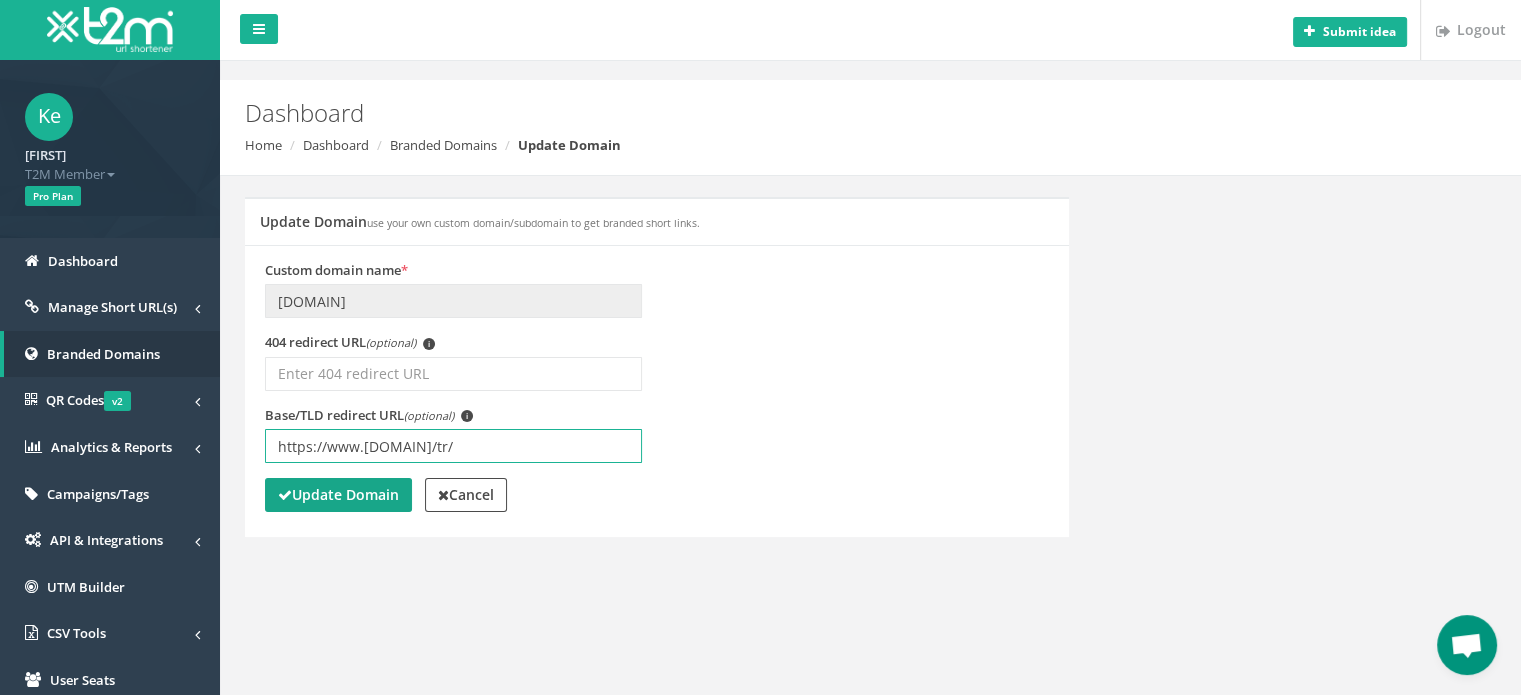 type on "https://www.[DOMAIN]/tr/" 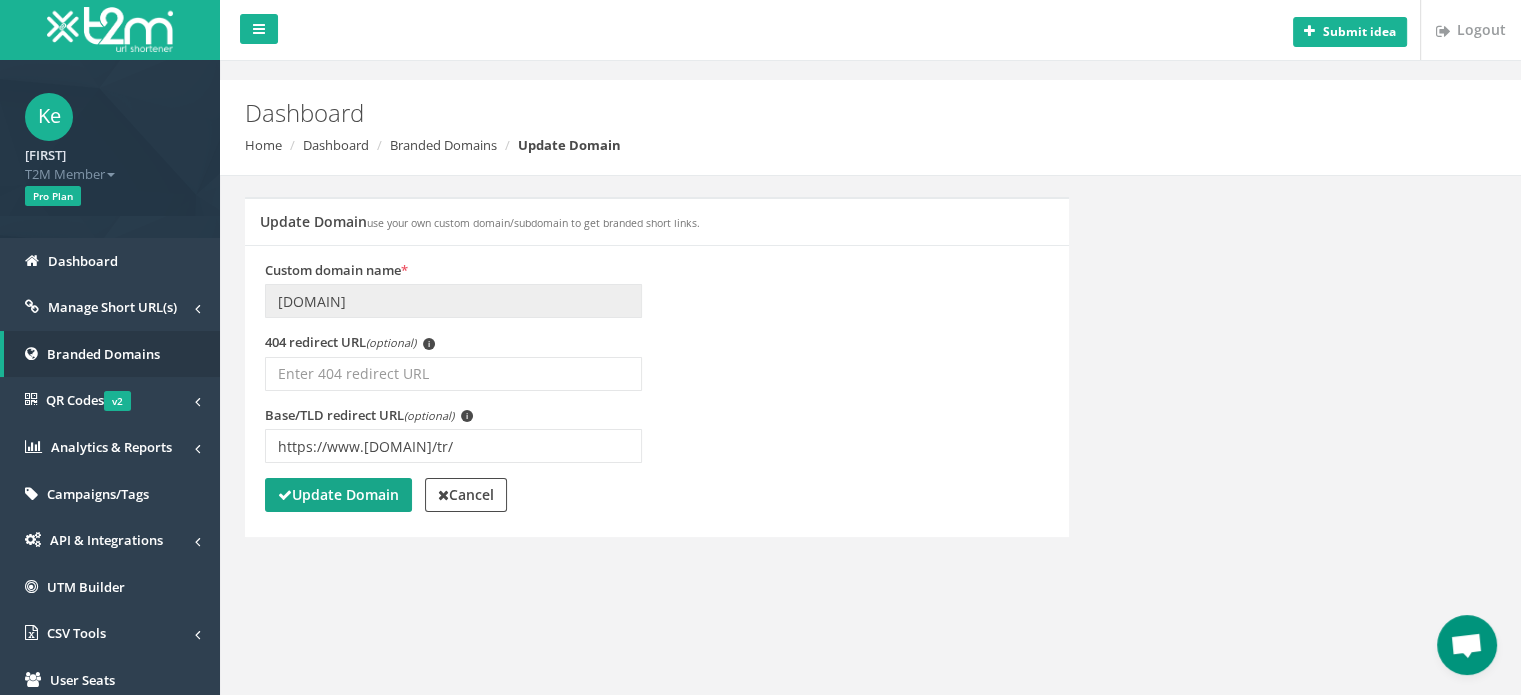 click on "Update Domain" at bounding box center [338, 494] 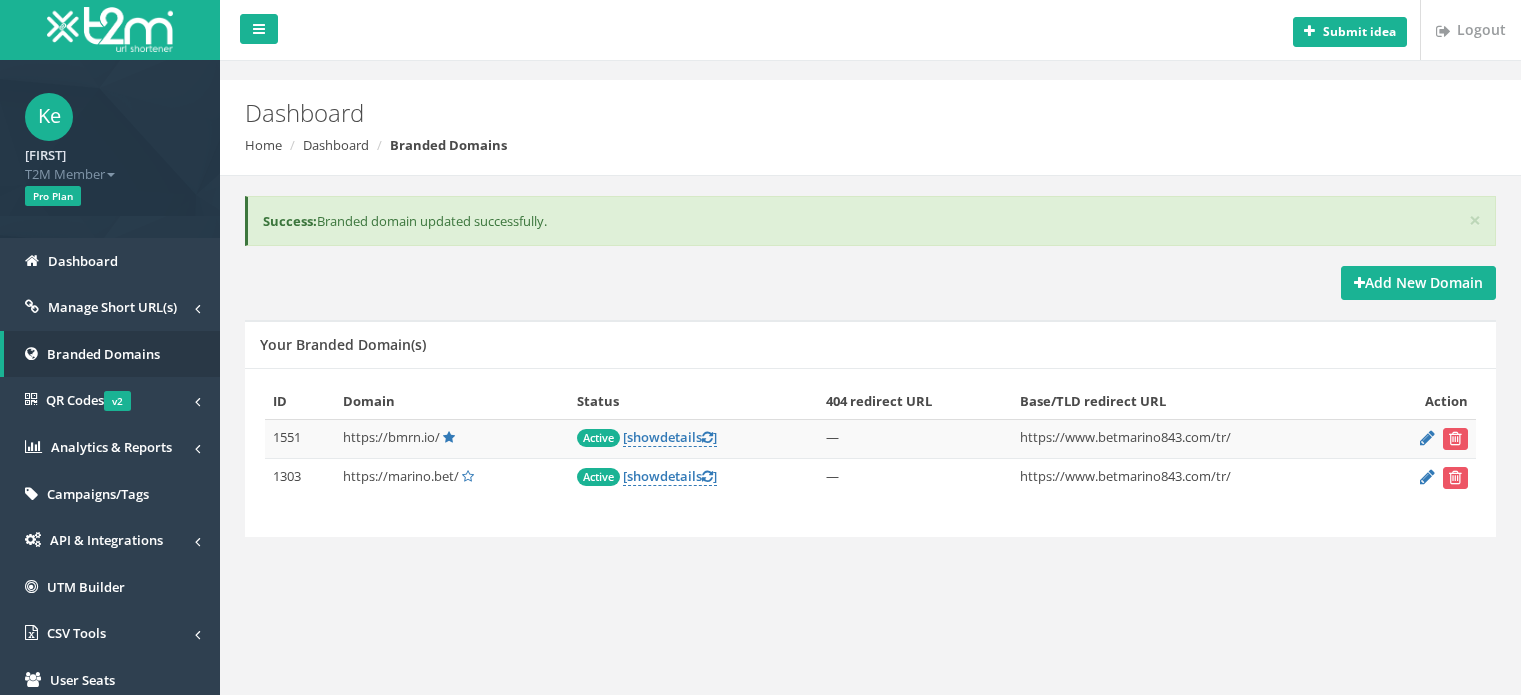 scroll, scrollTop: 0, scrollLeft: 0, axis: both 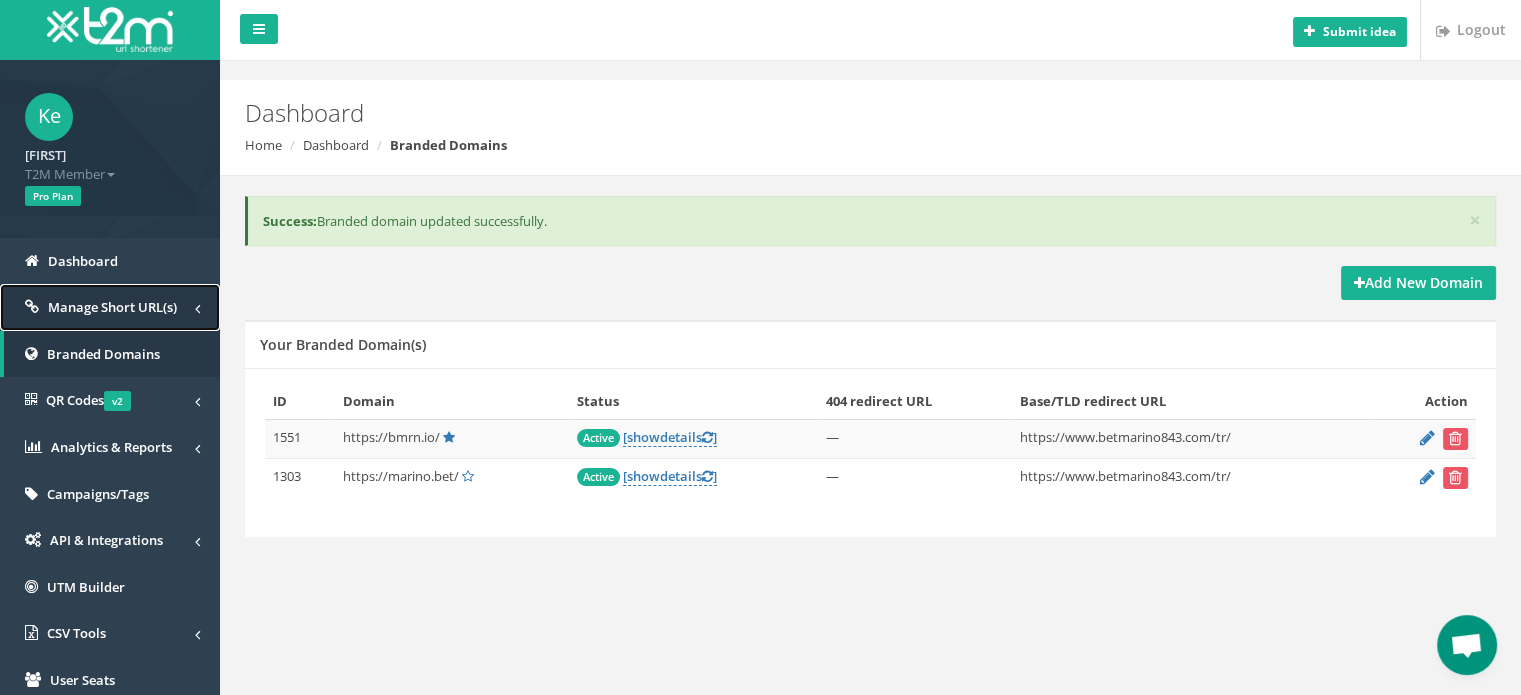 click on "Manage Short URL(s)" at bounding box center (112, 307) 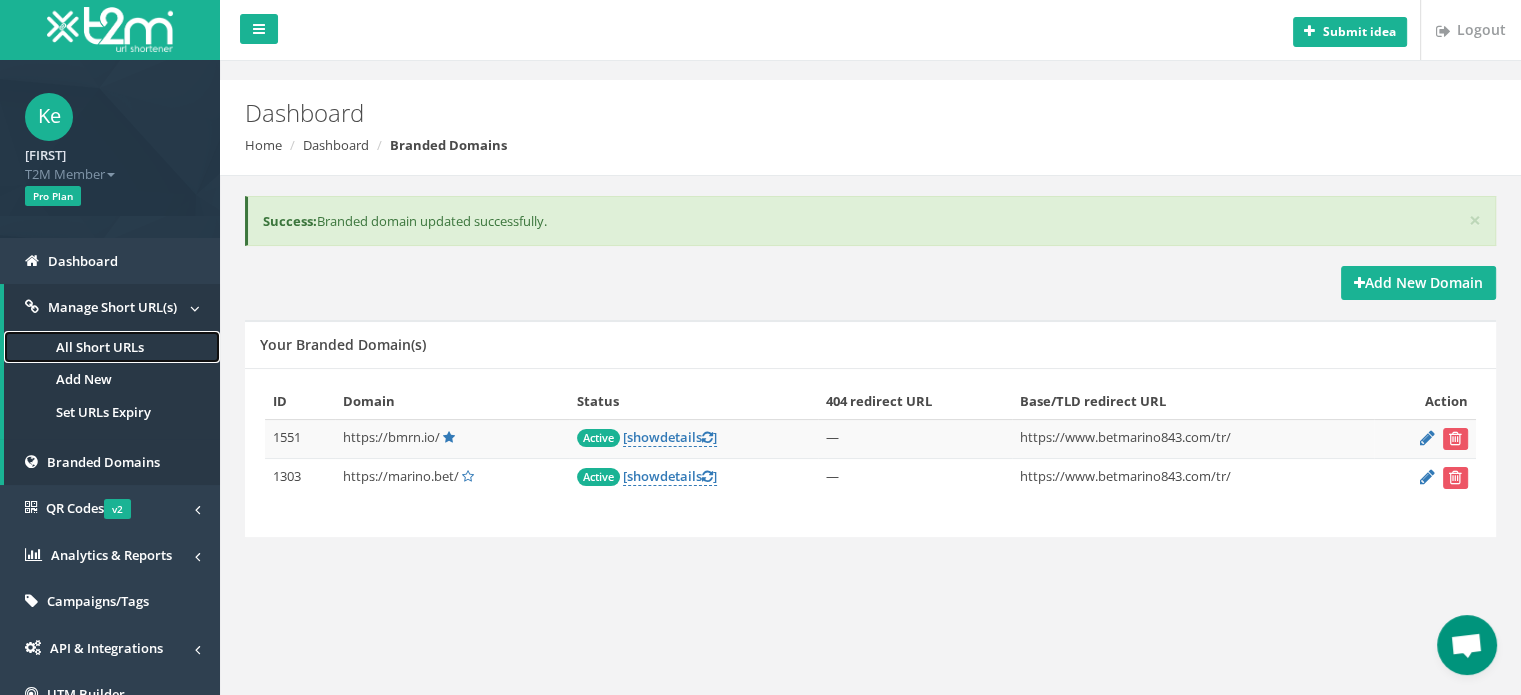 click on "All Short URLs" at bounding box center (112, 347) 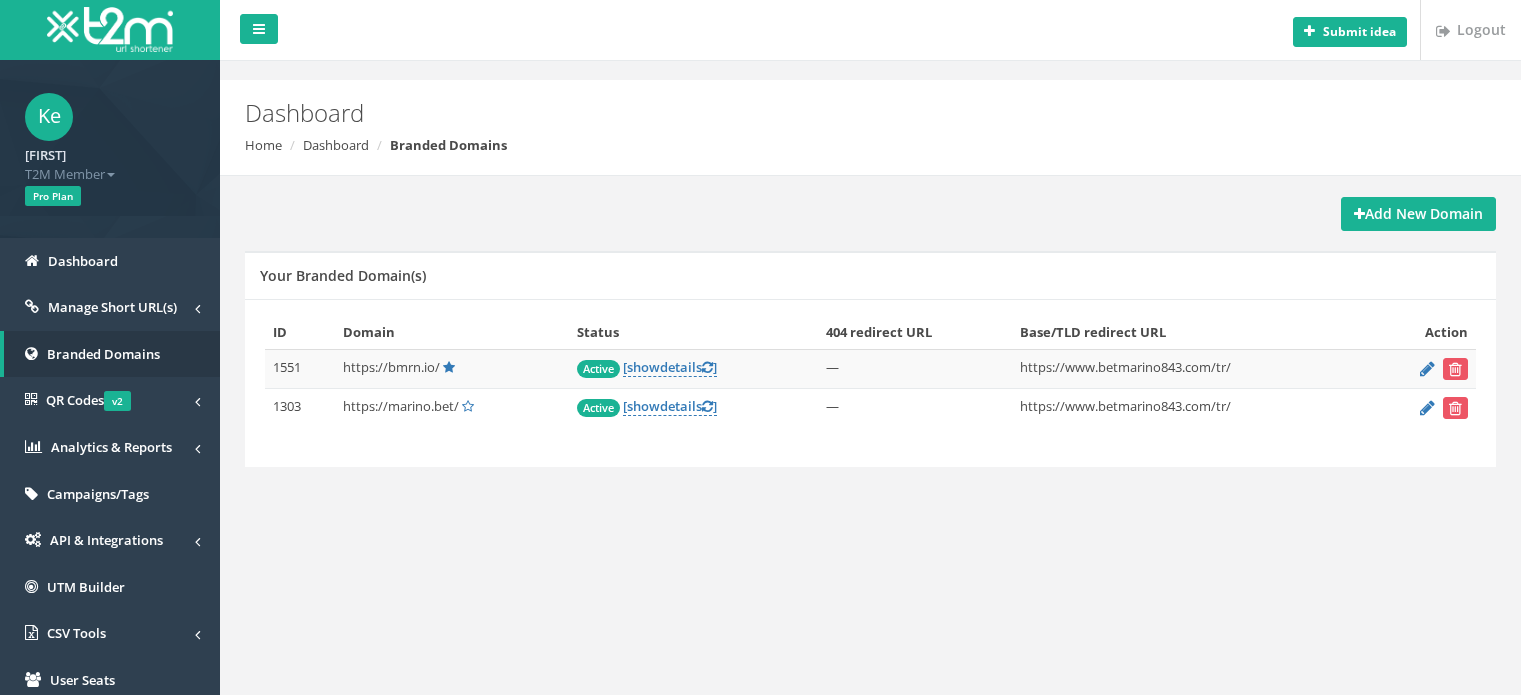 scroll, scrollTop: 0, scrollLeft: 0, axis: both 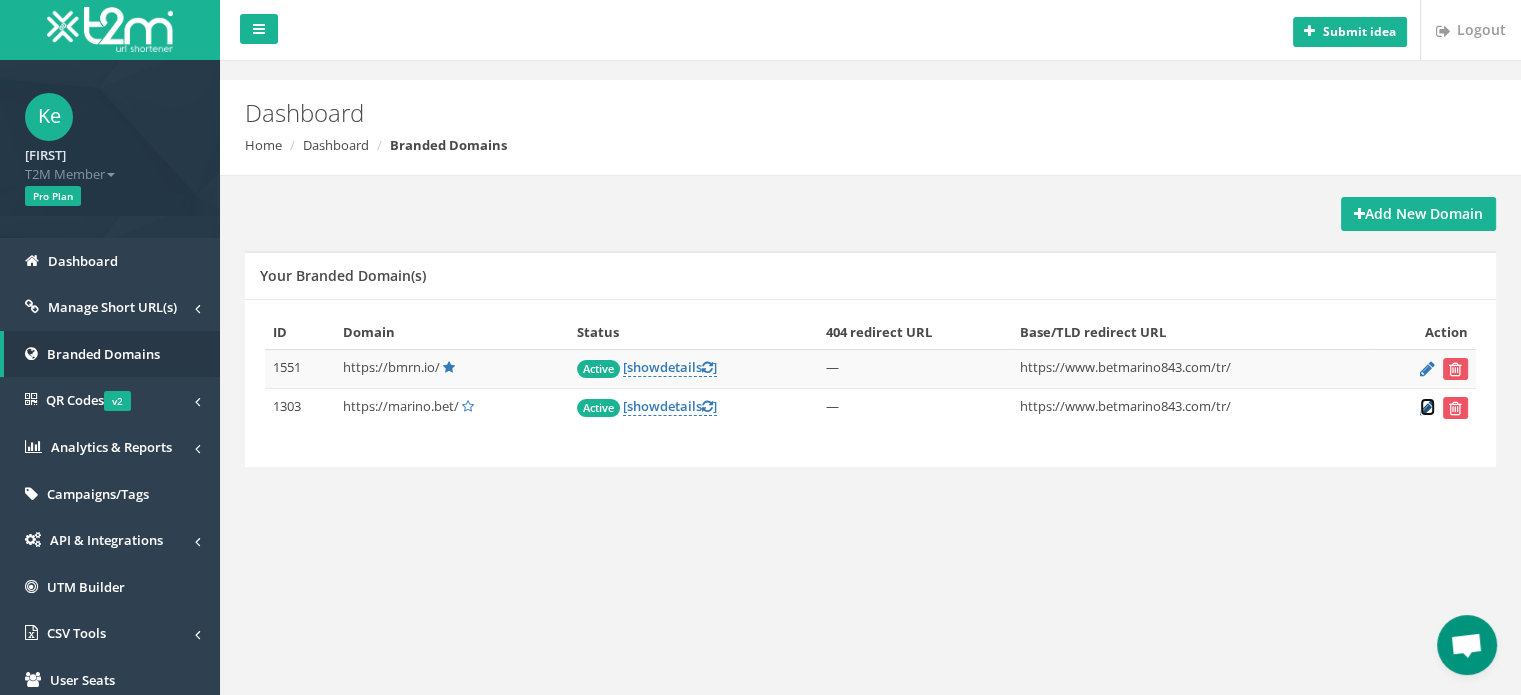 click at bounding box center [1427, 407] 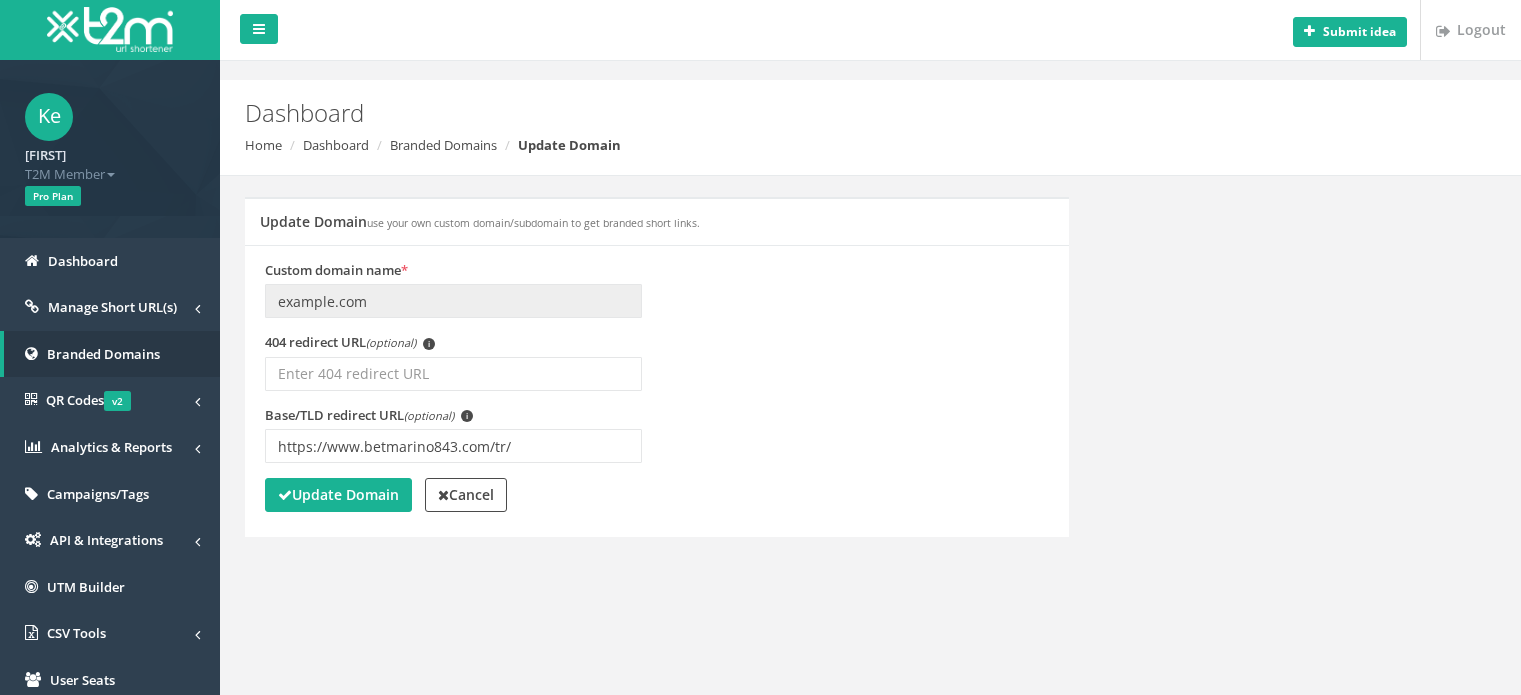 scroll, scrollTop: 0, scrollLeft: 0, axis: both 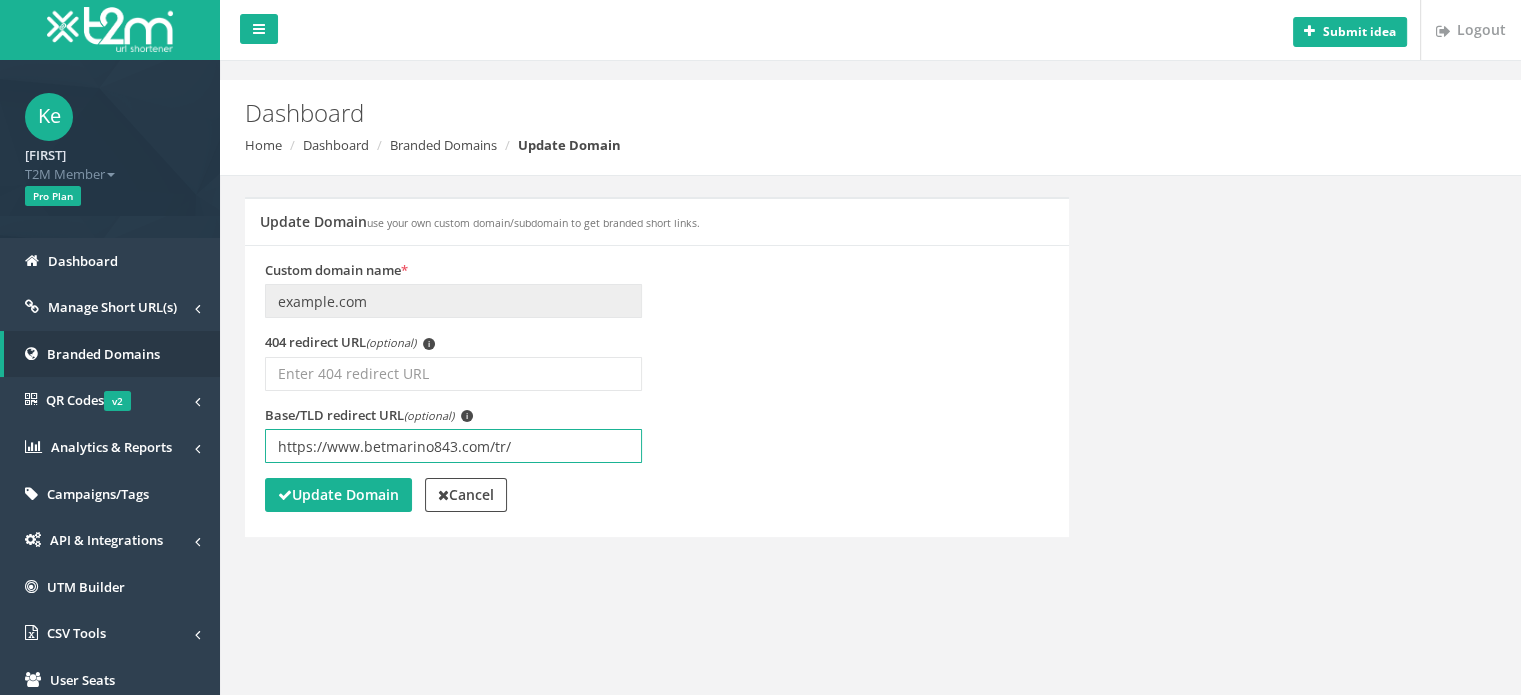 click on "https://www.betmarino843.com/tr/" at bounding box center (453, 446) 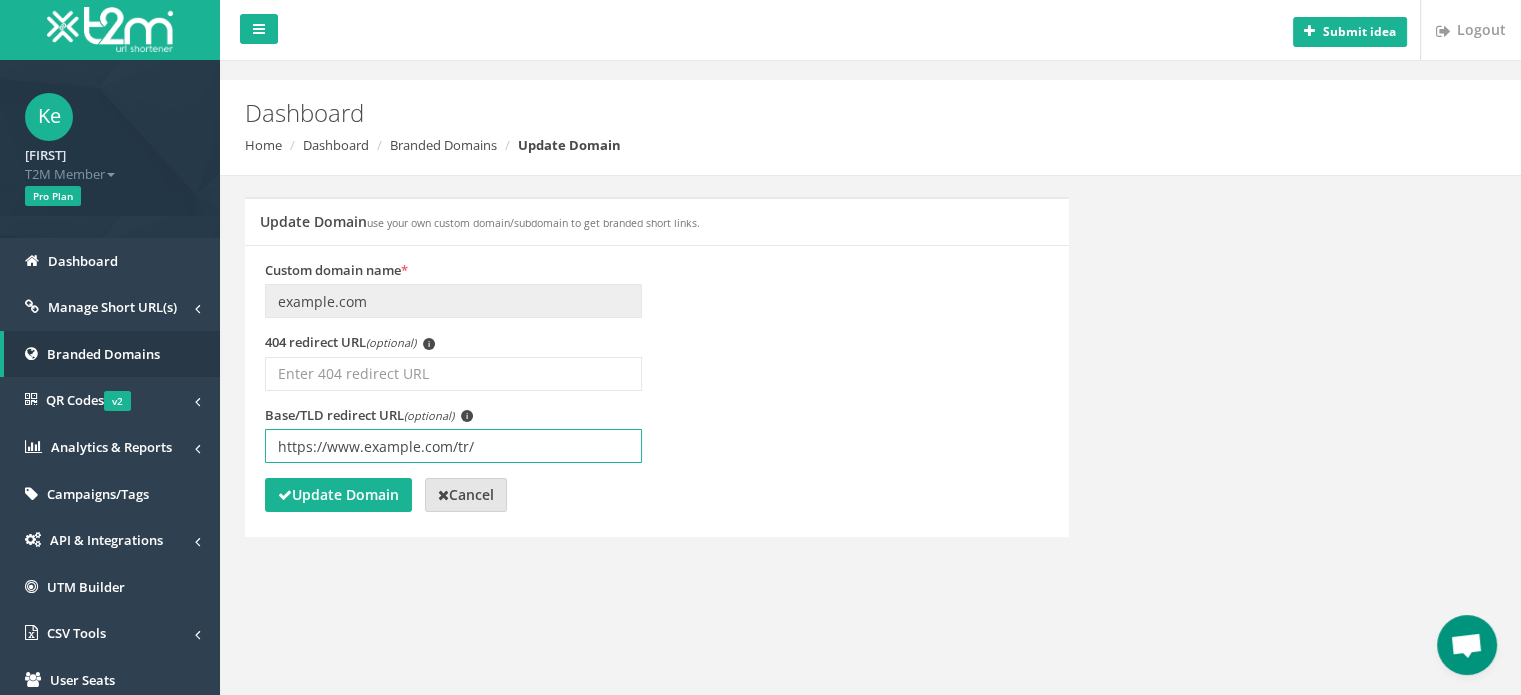 type on "https://www.betmarino843.com/tr/" 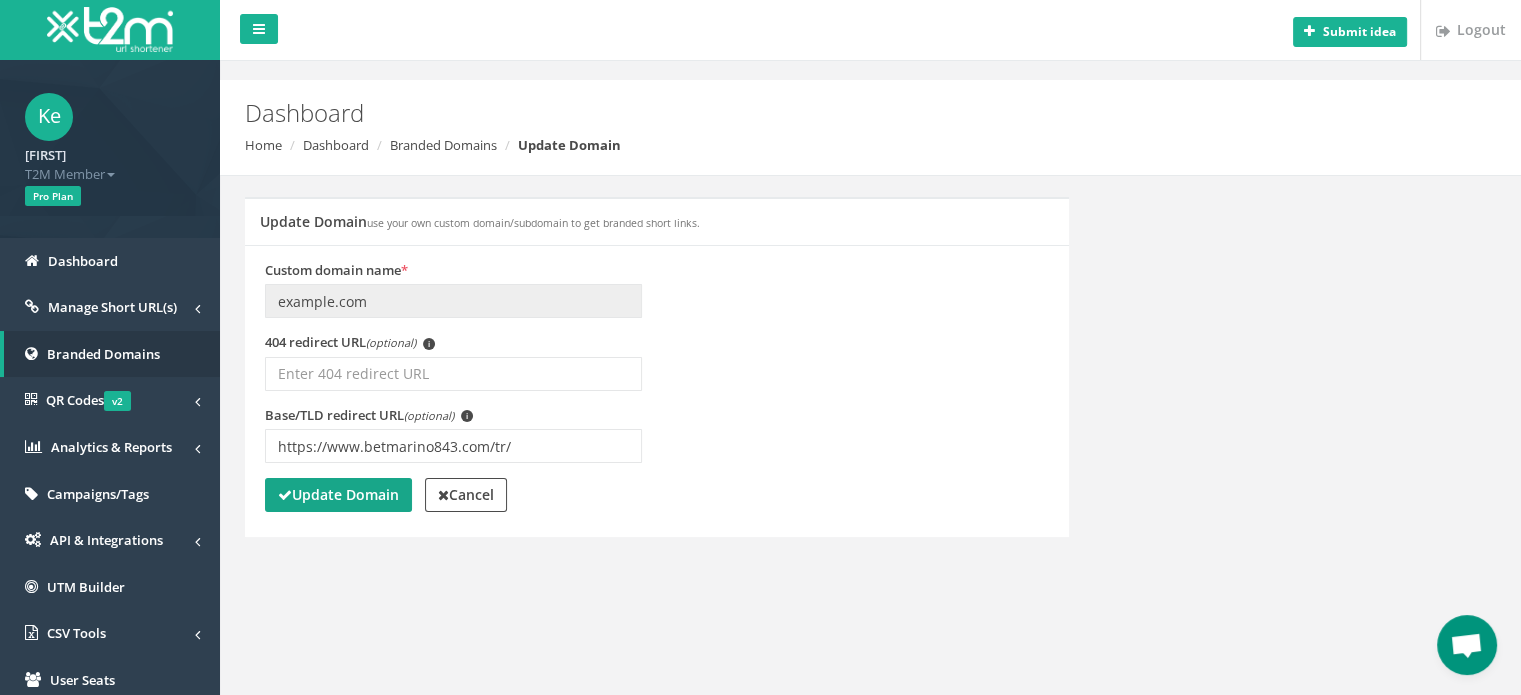 click on "Update Domain" at bounding box center (338, 494) 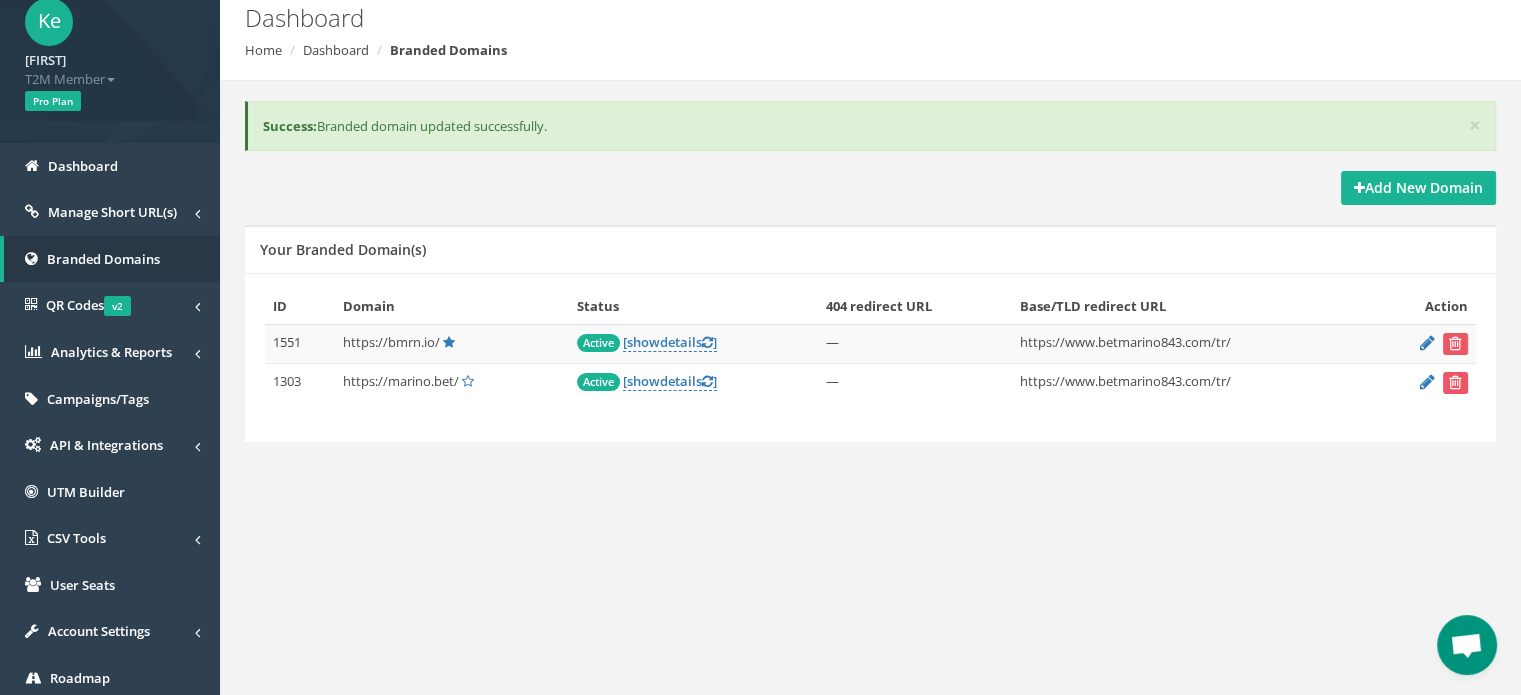 scroll, scrollTop: 100, scrollLeft: 0, axis: vertical 